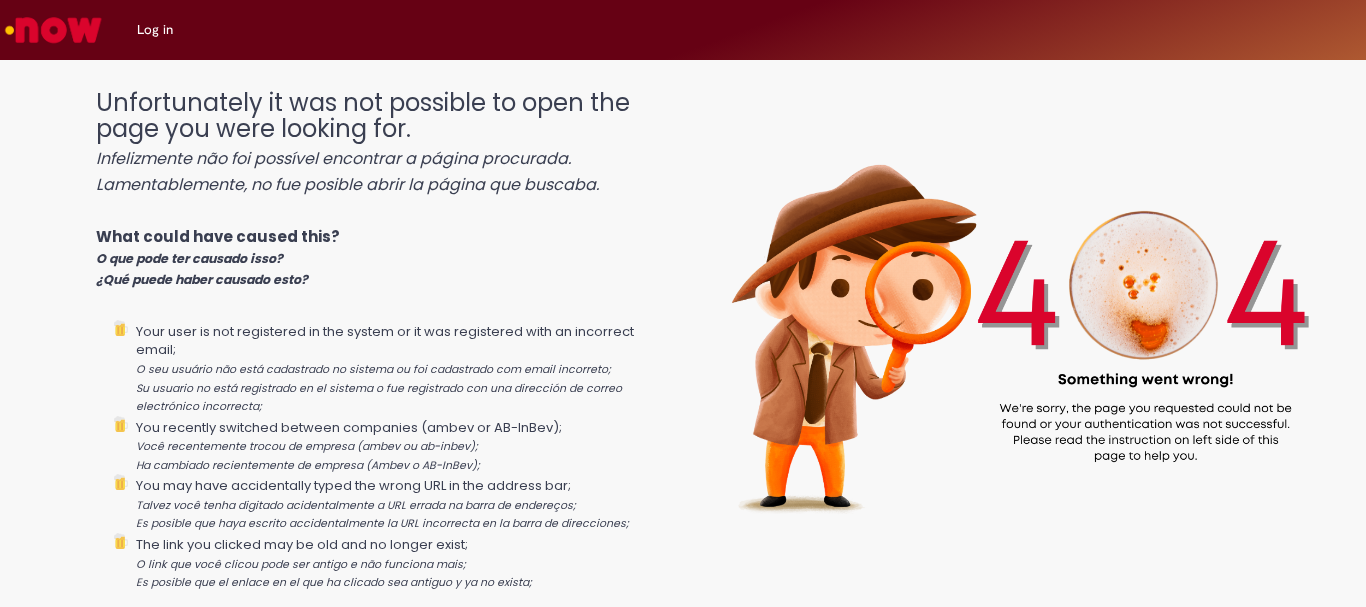 scroll, scrollTop: 0, scrollLeft: 0, axis: both 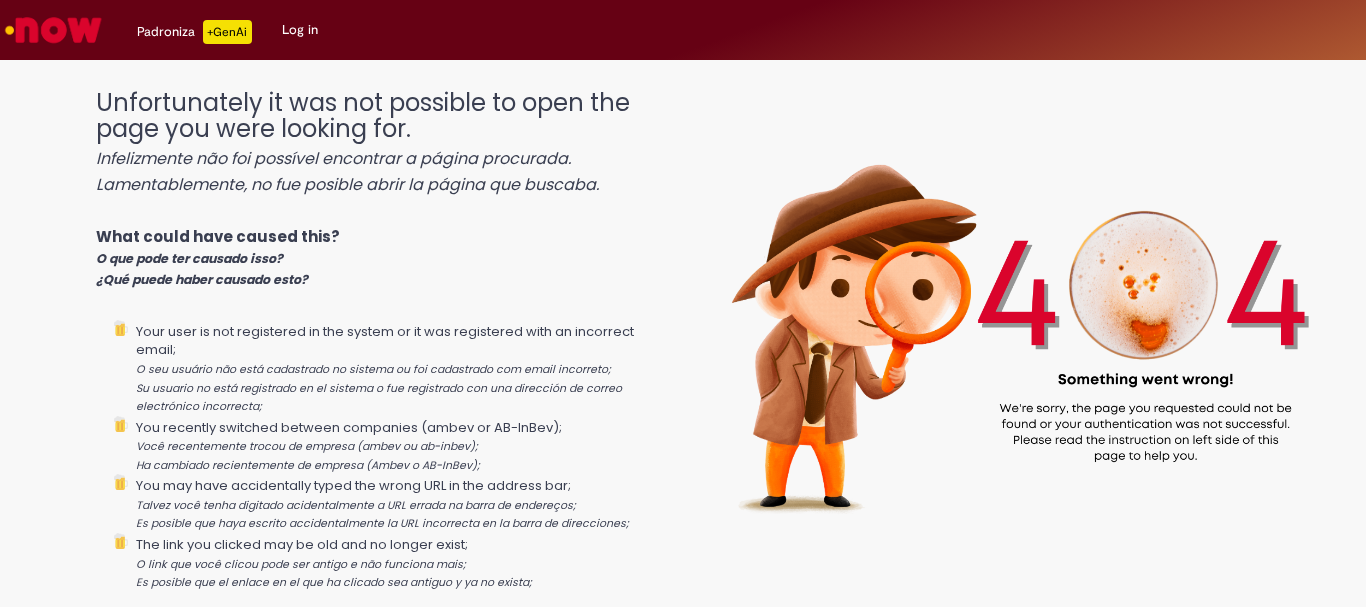 click on "Log in" at bounding box center (300, 30) 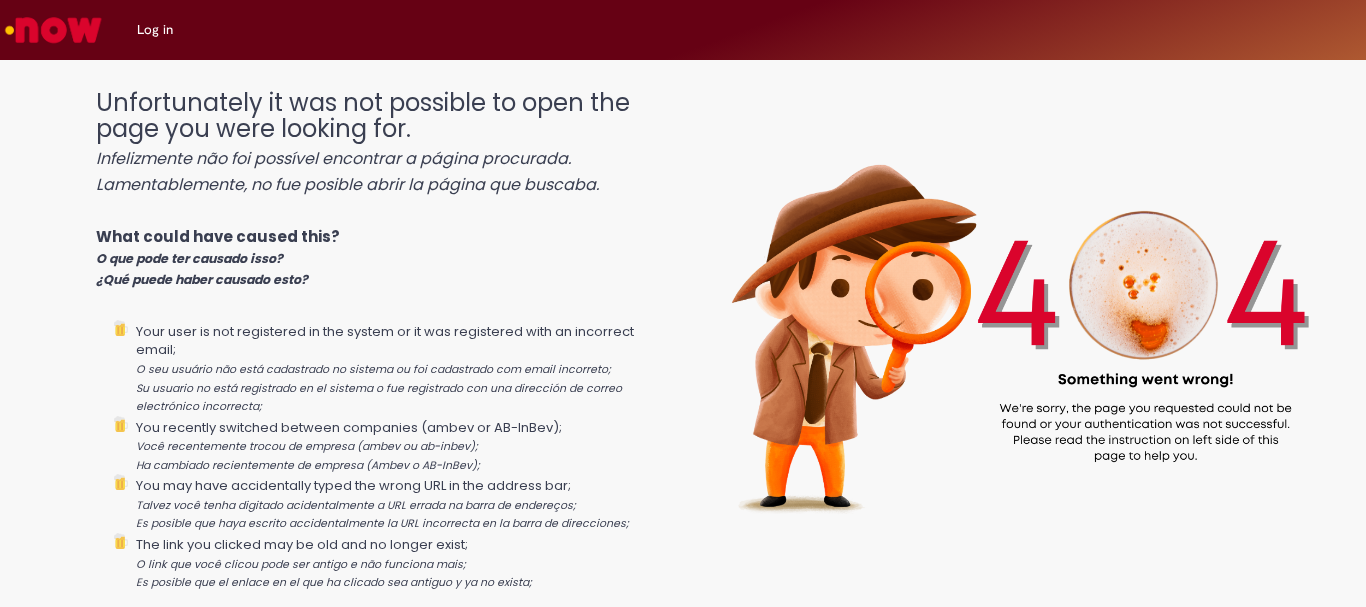 scroll, scrollTop: 0, scrollLeft: 0, axis: both 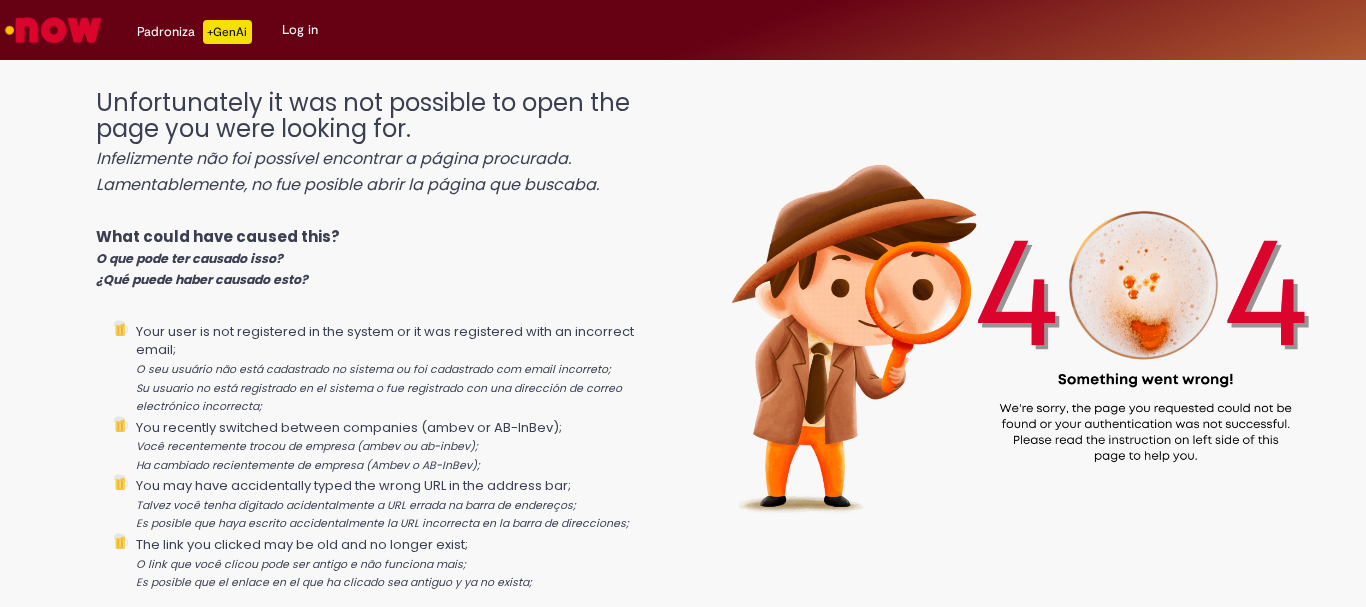 click at bounding box center (53, 30) 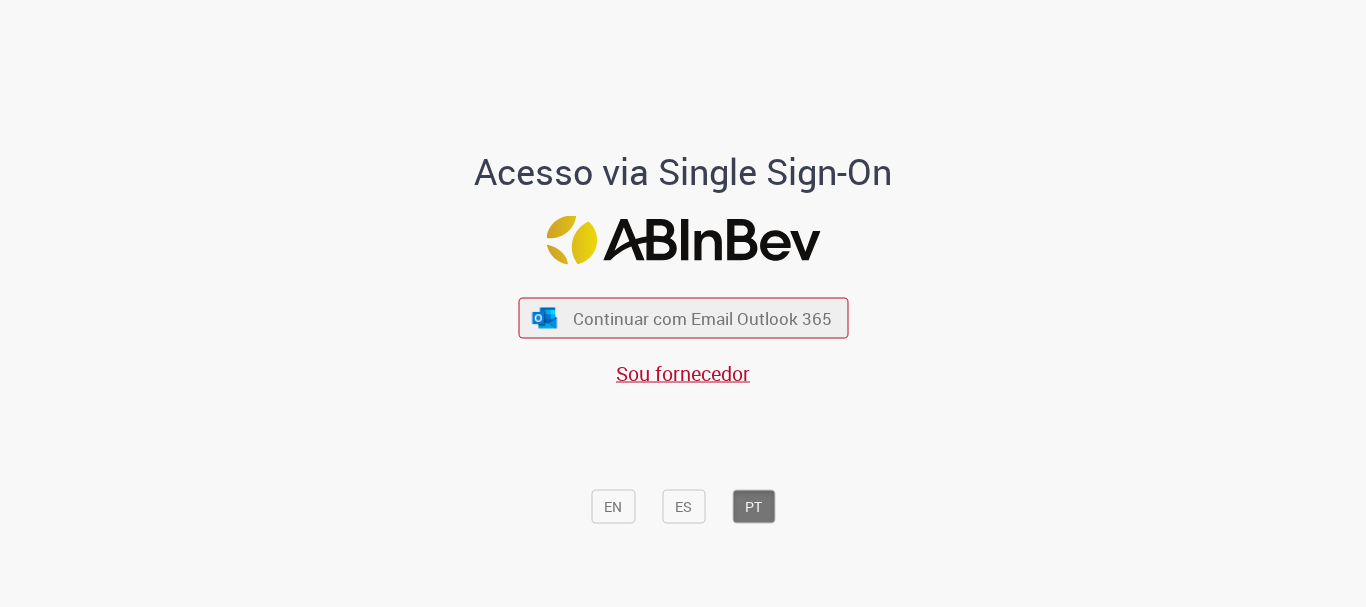 scroll, scrollTop: 0, scrollLeft: 0, axis: both 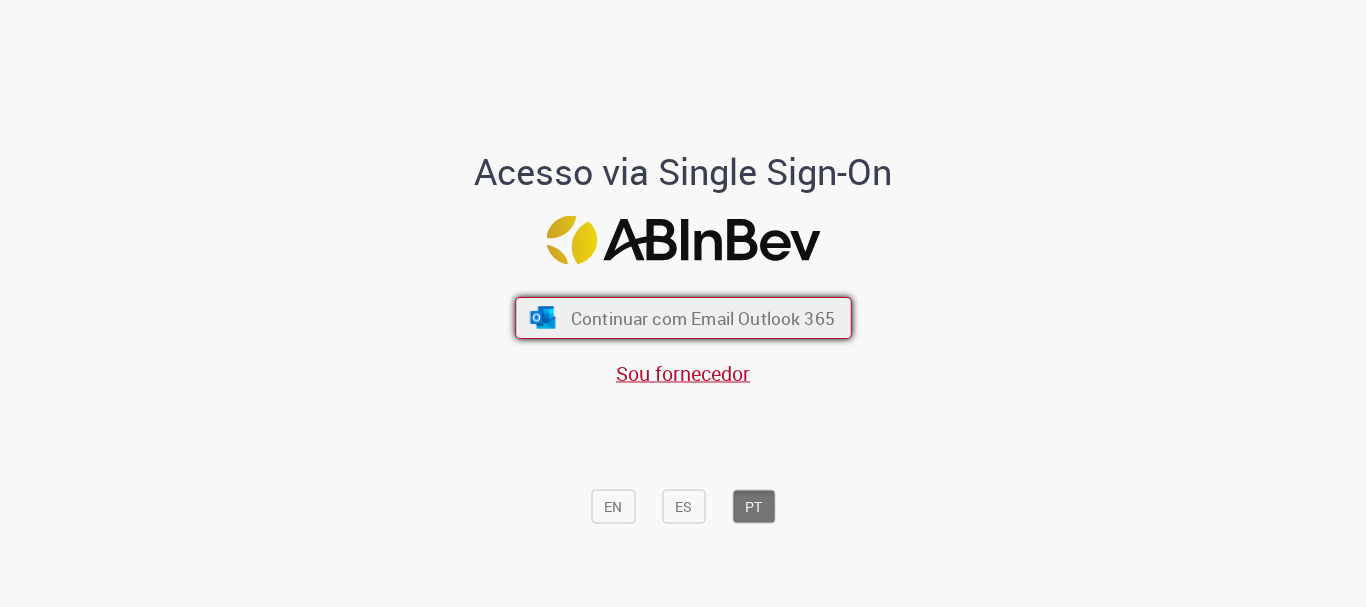 click on "Continuar com Email Outlook 365" at bounding box center [683, 318] 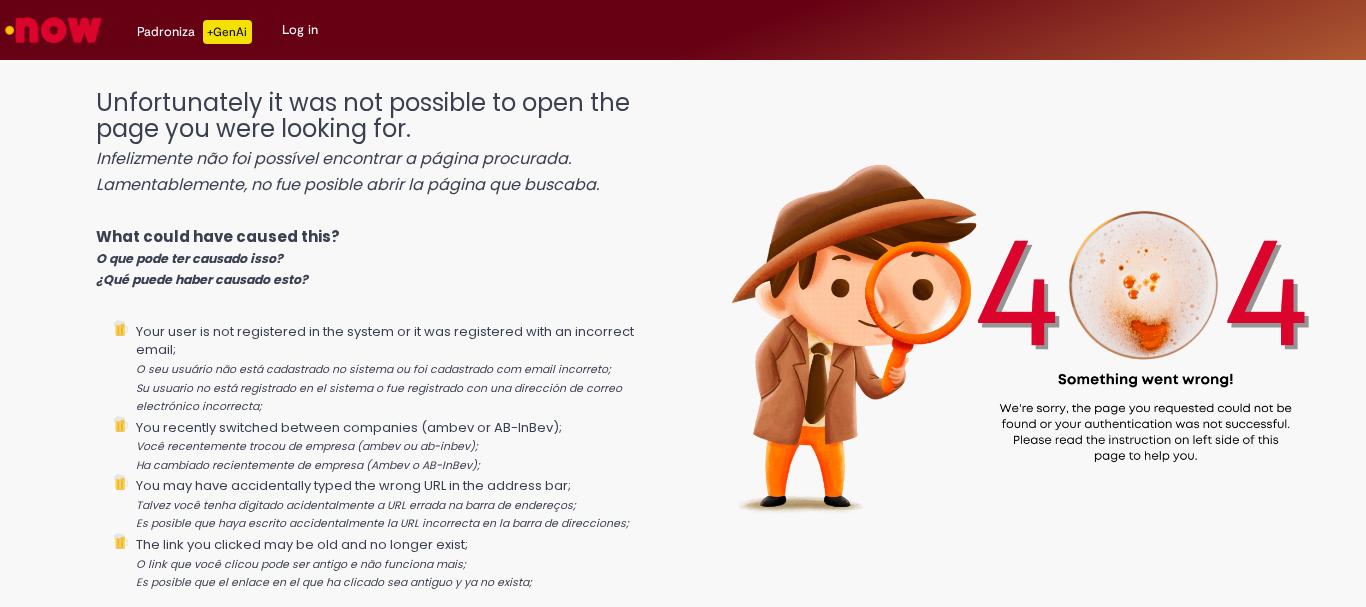 scroll, scrollTop: 0, scrollLeft: 0, axis: both 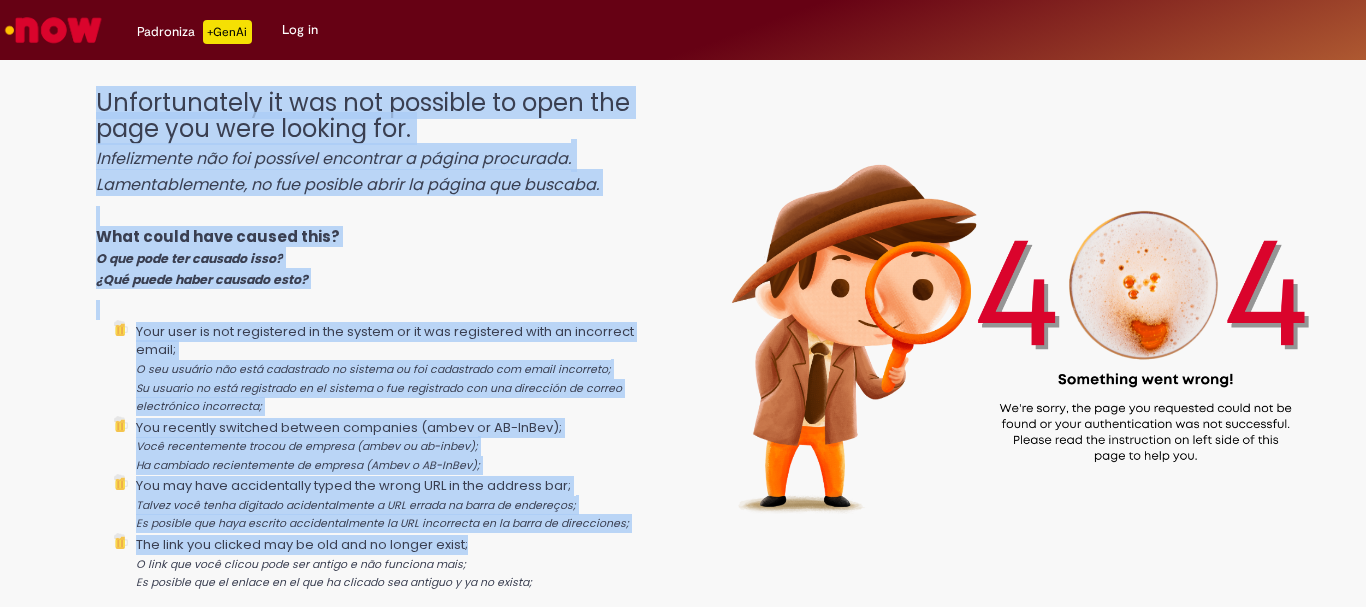 drag, startPoint x: 98, startPoint y: 100, endPoint x: 542, endPoint y: 534, distance: 620.88 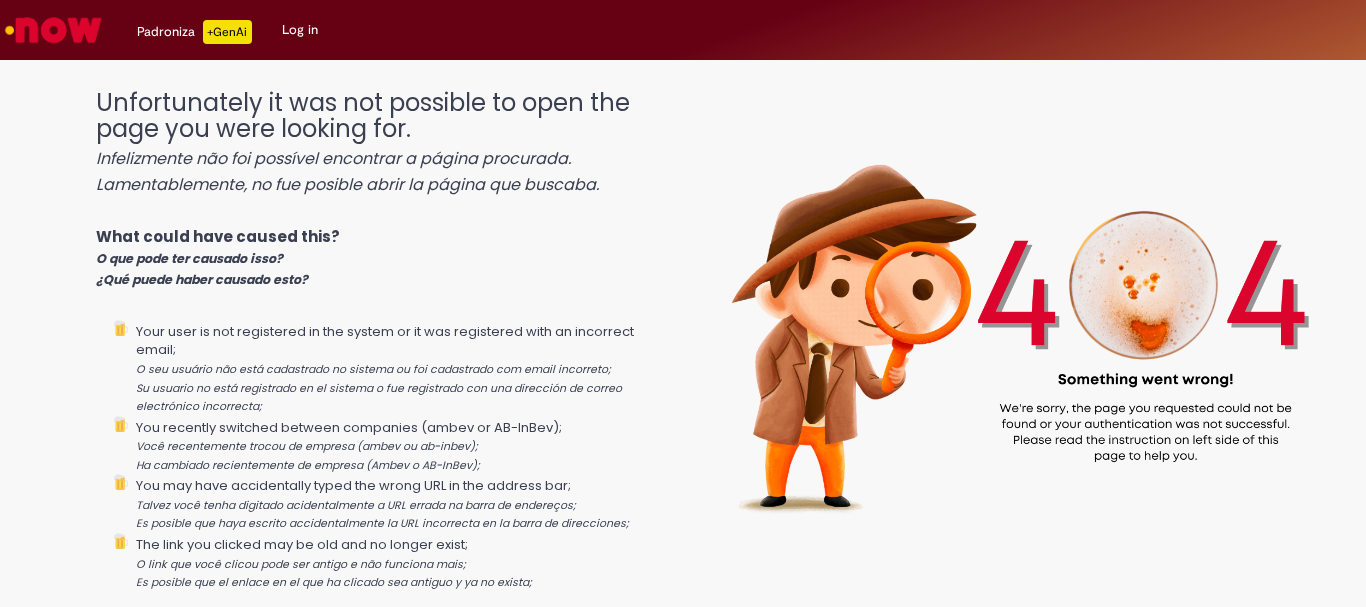 scroll, scrollTop: 0, scrollLeft: 0, axis: both 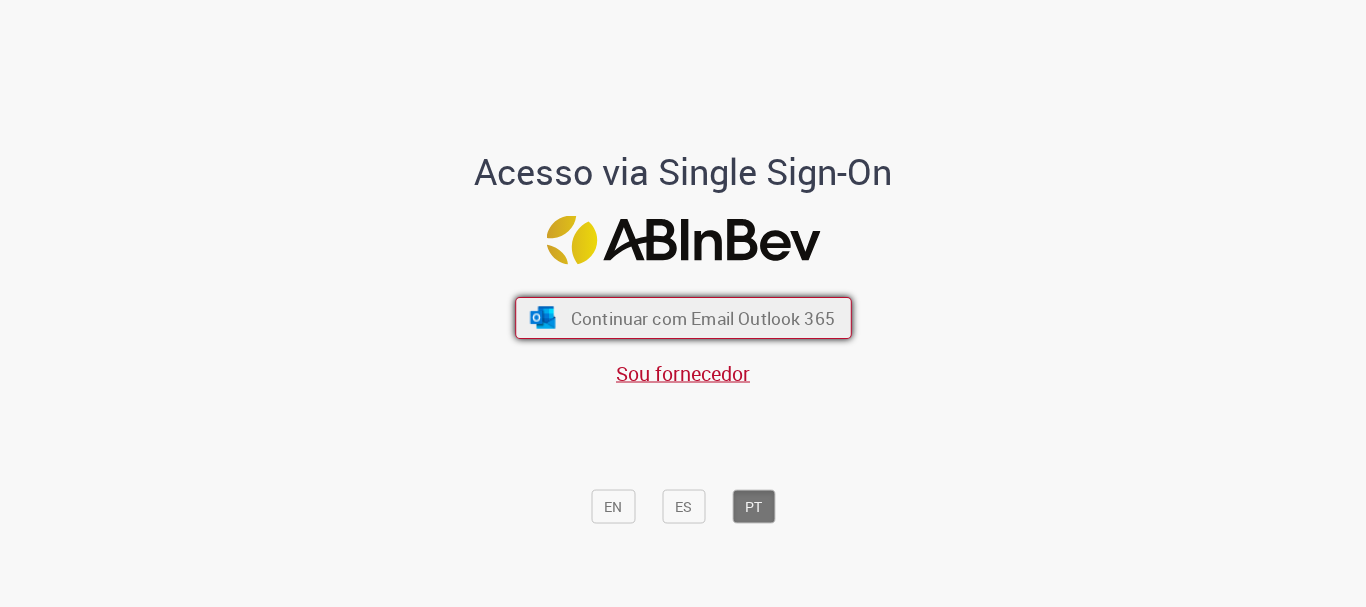 click on "Continuar com Email Outlook 365" at bounding box center [702, 318] 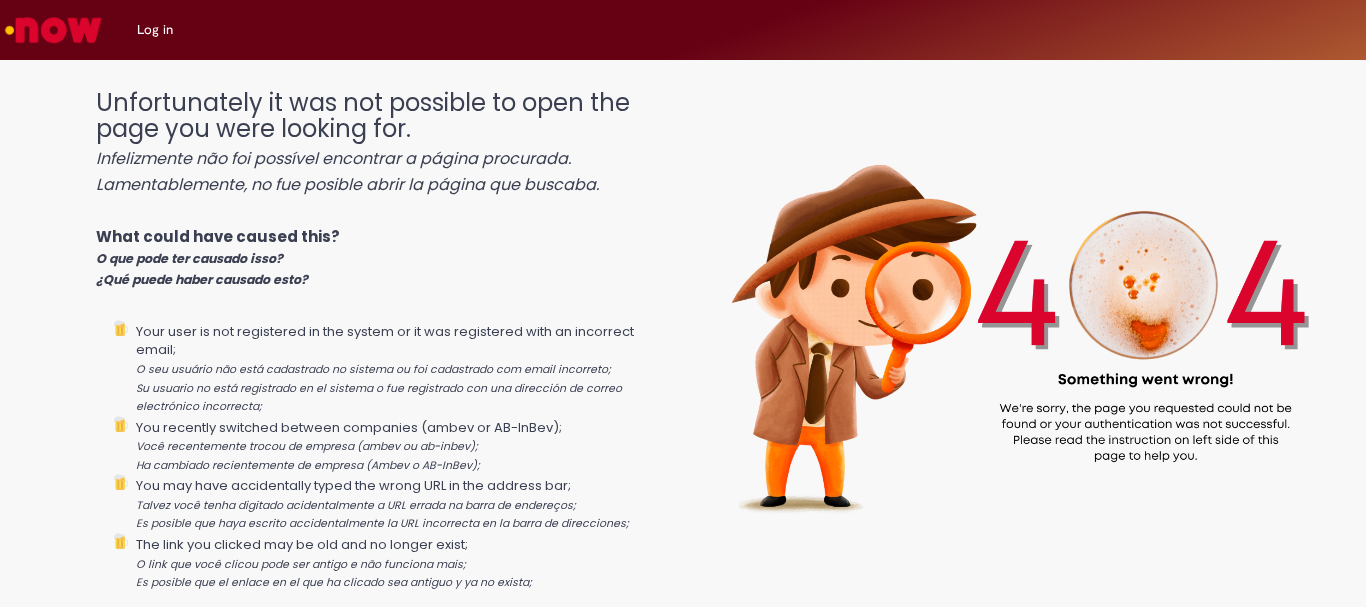 scroll, scrollTop: 0, scrollLeft: 0, axis: both 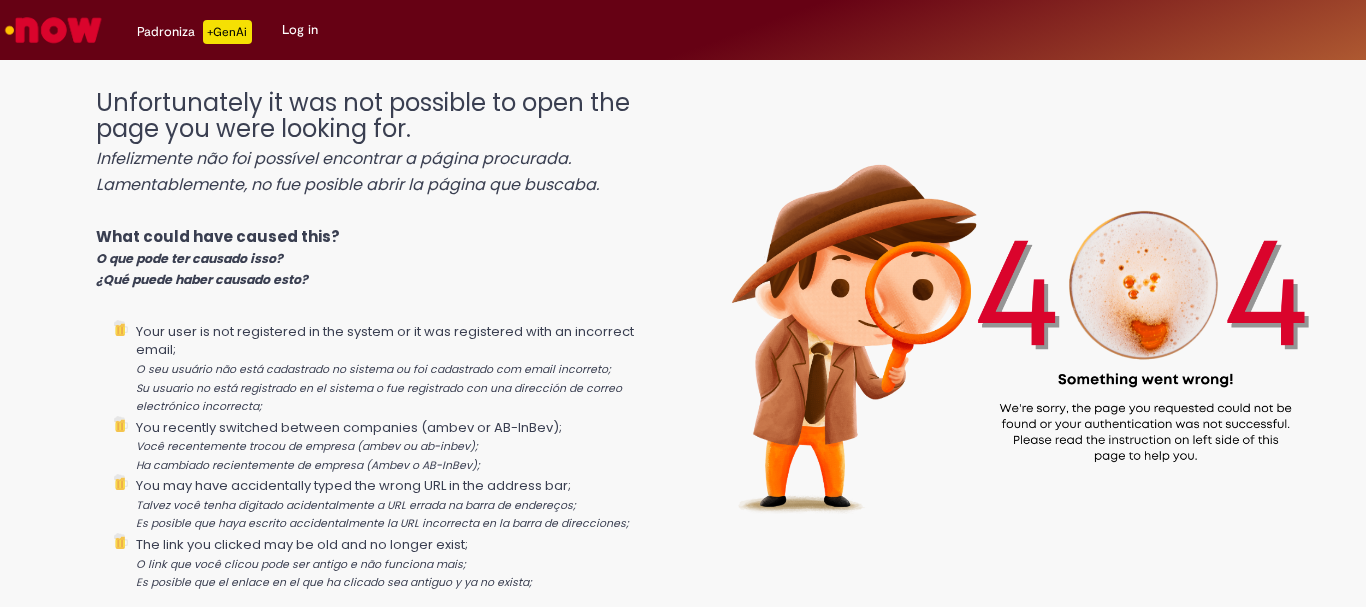 click on "Log in" at bounding box center [300, 30] 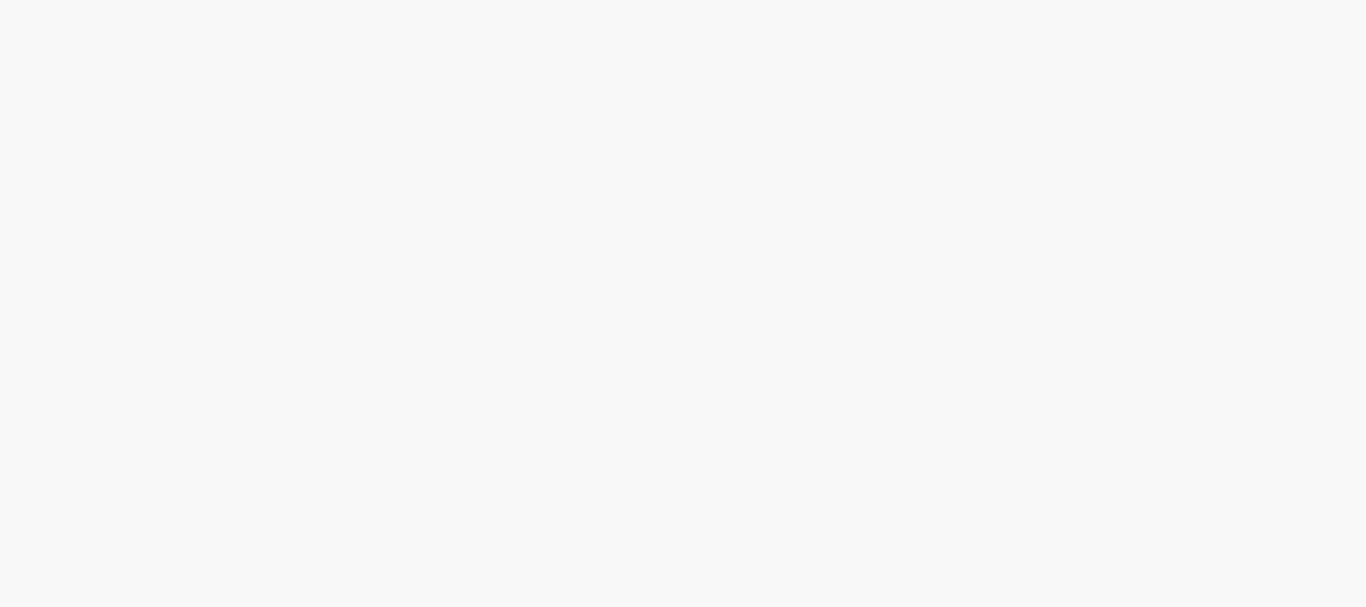 click on "ServiceNow
Skip to page content
Padroniza  +GenAi
Drafts
Drafts
Log in
Not Found
Unfortunately it was not possible to open the page you were looking for. Infelizmente não foi possível encontrar a página procurada. Lamentablemente, no fue posible abrir la página que buscaba.
What could have caused this? O que pode ter causado isso? ¿Qué puede haber causado esto?
Your user is not registered in the system or it was registered with an incorrect email;  O seu usuário não está cadastrado no sistema ou foi cadastrado com email incorreto;   Su usuario no está registrado en el sistema o fue registrado con una dirección de correo electrónico incorrecta;
You recently switched between companies (ambev or AB-InBev);  Você recentemente trocou de empresa (ambev ou ab-inbev);" at bounding box center (683, 303) 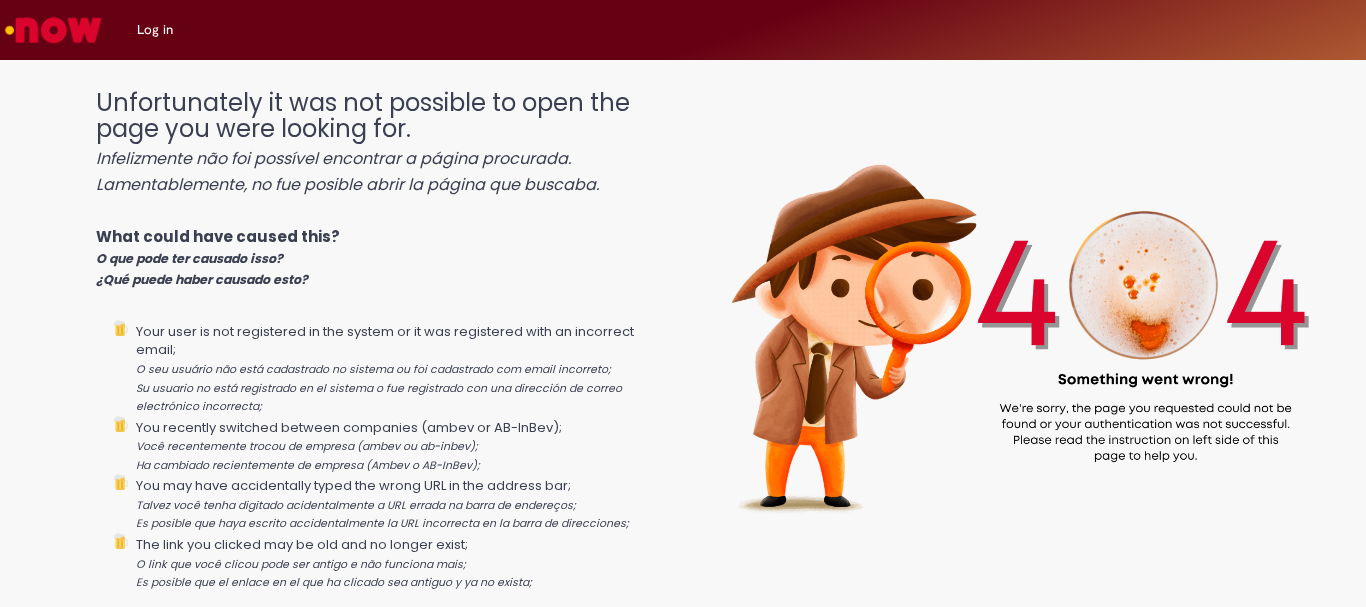 scroll, scrollTop: 0, scrollLeft: 0, axis: both 